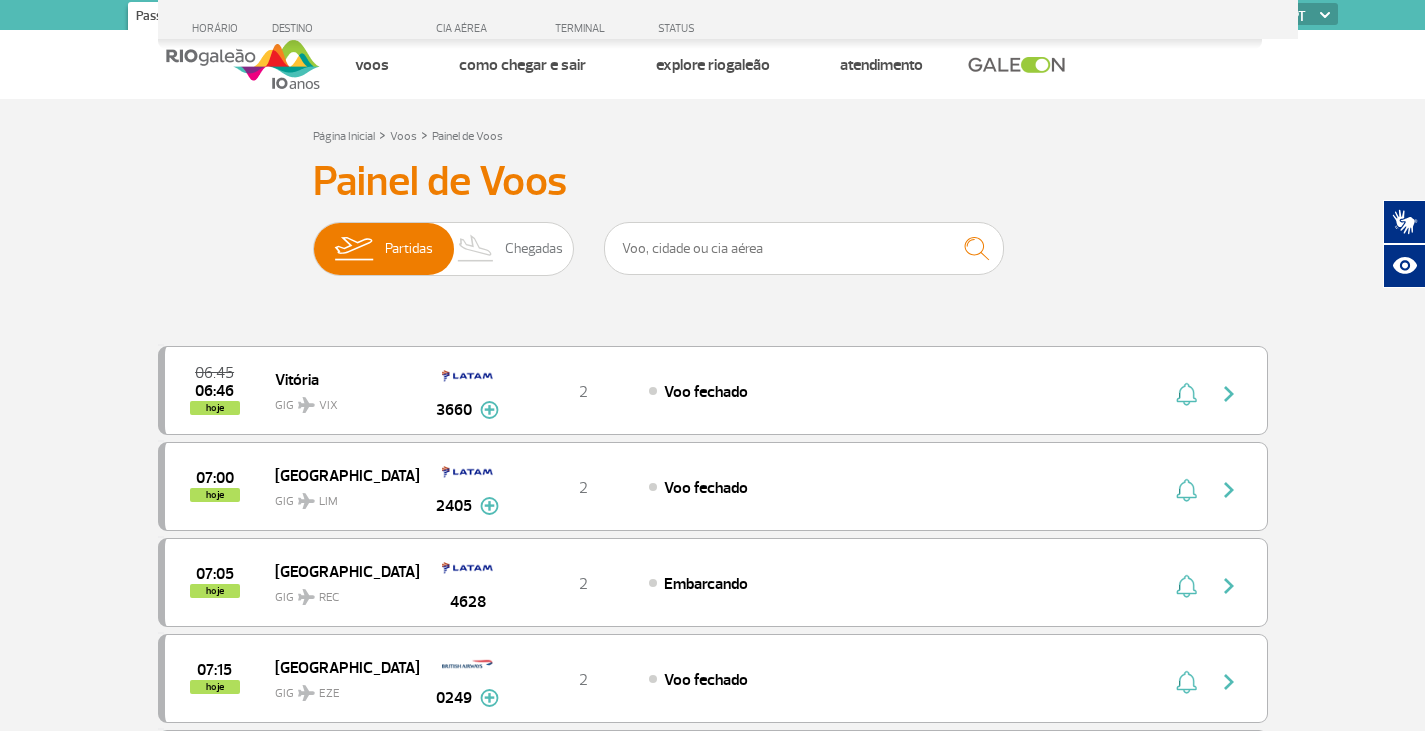 scroll, scrollTop: 5160, scrollLeft: 0, axis: vertical 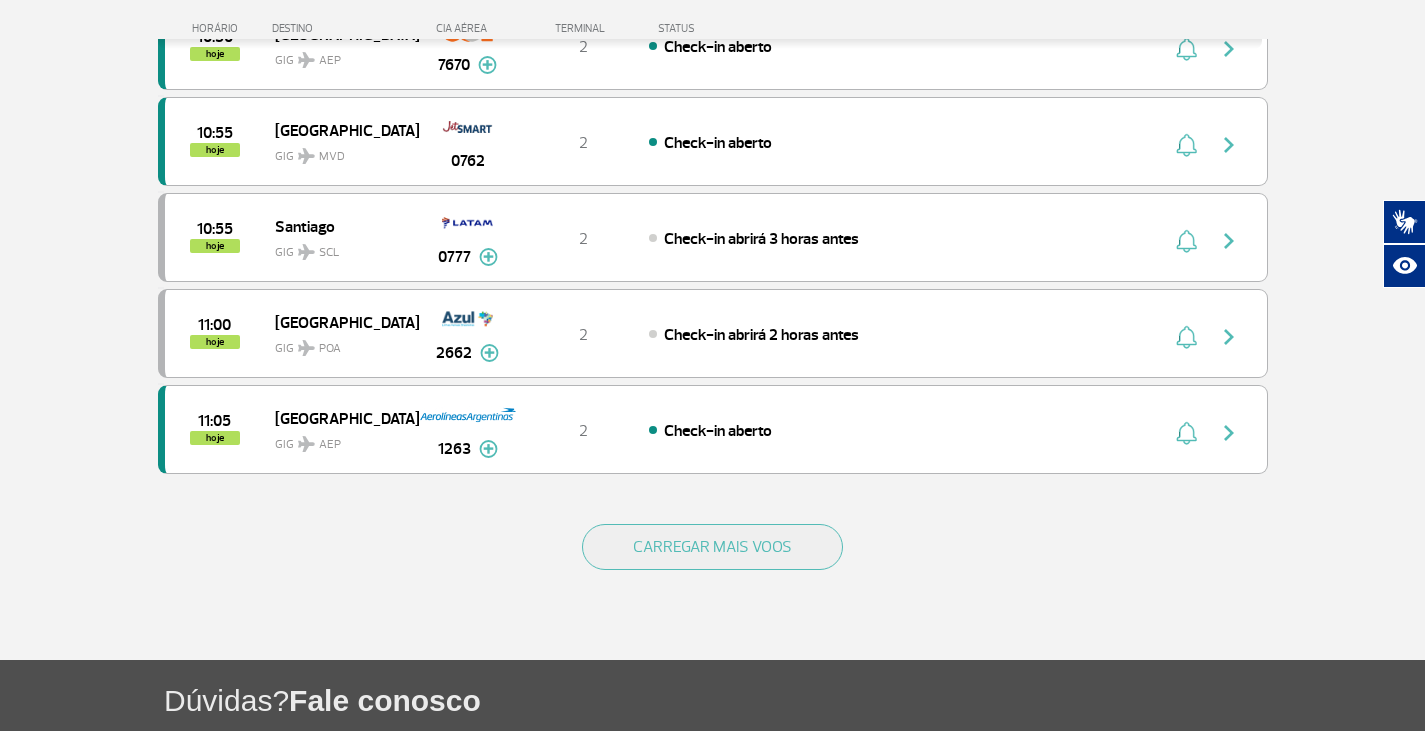 drag, startPoint x: 764, startPoint y: 561, endPoint x: 663, endPoint y: 624, distance: 119.03781 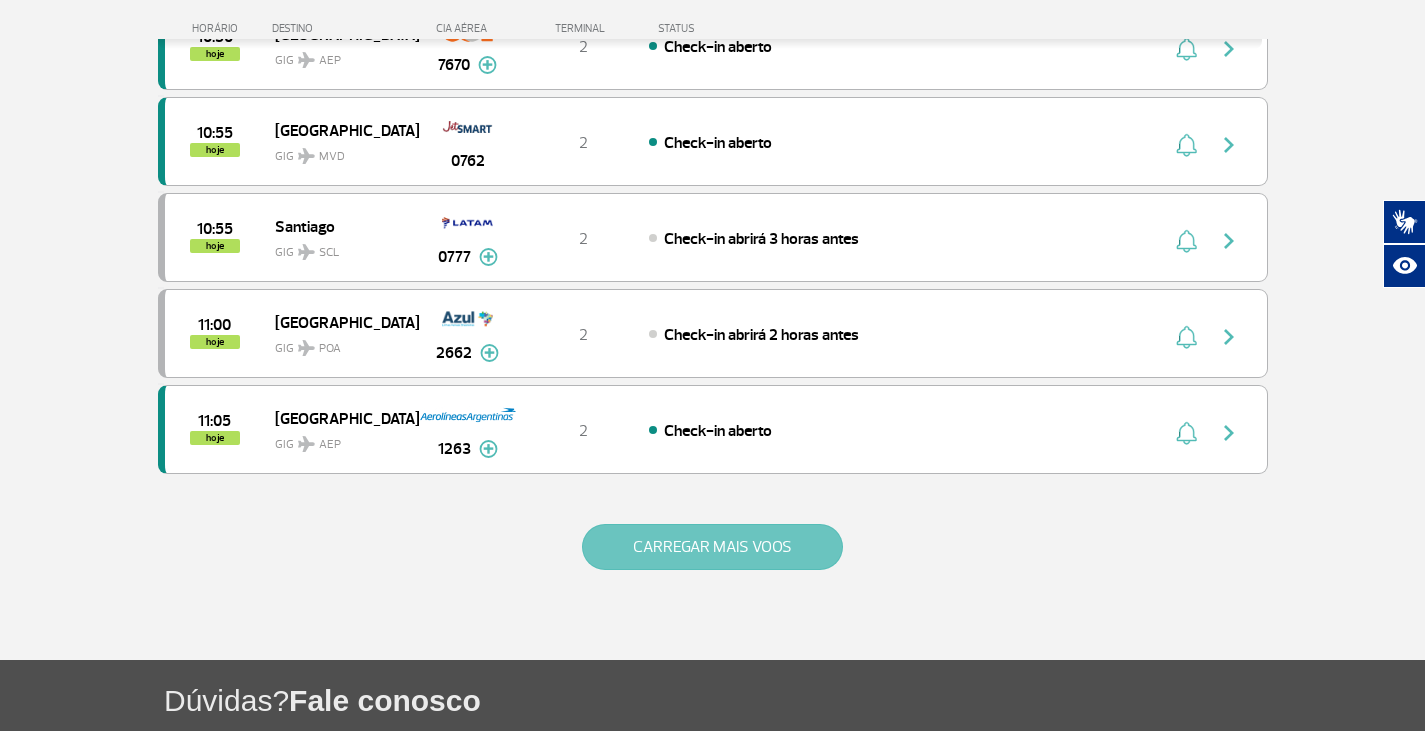 click on "CARREGAR MAIS VOOS" at bounding box center (712, 547) 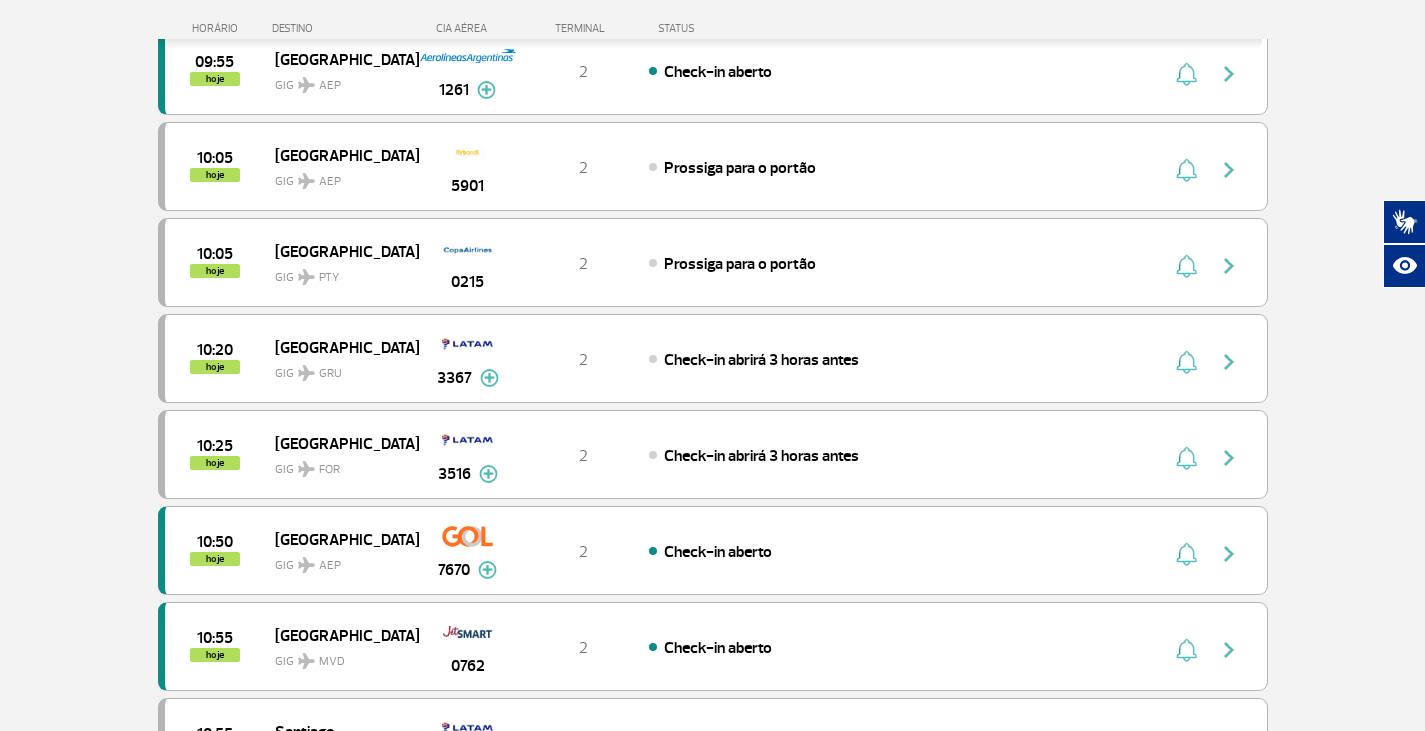 scroll, scrollTop: 1285, scrollLeft: 0, axis: vertical 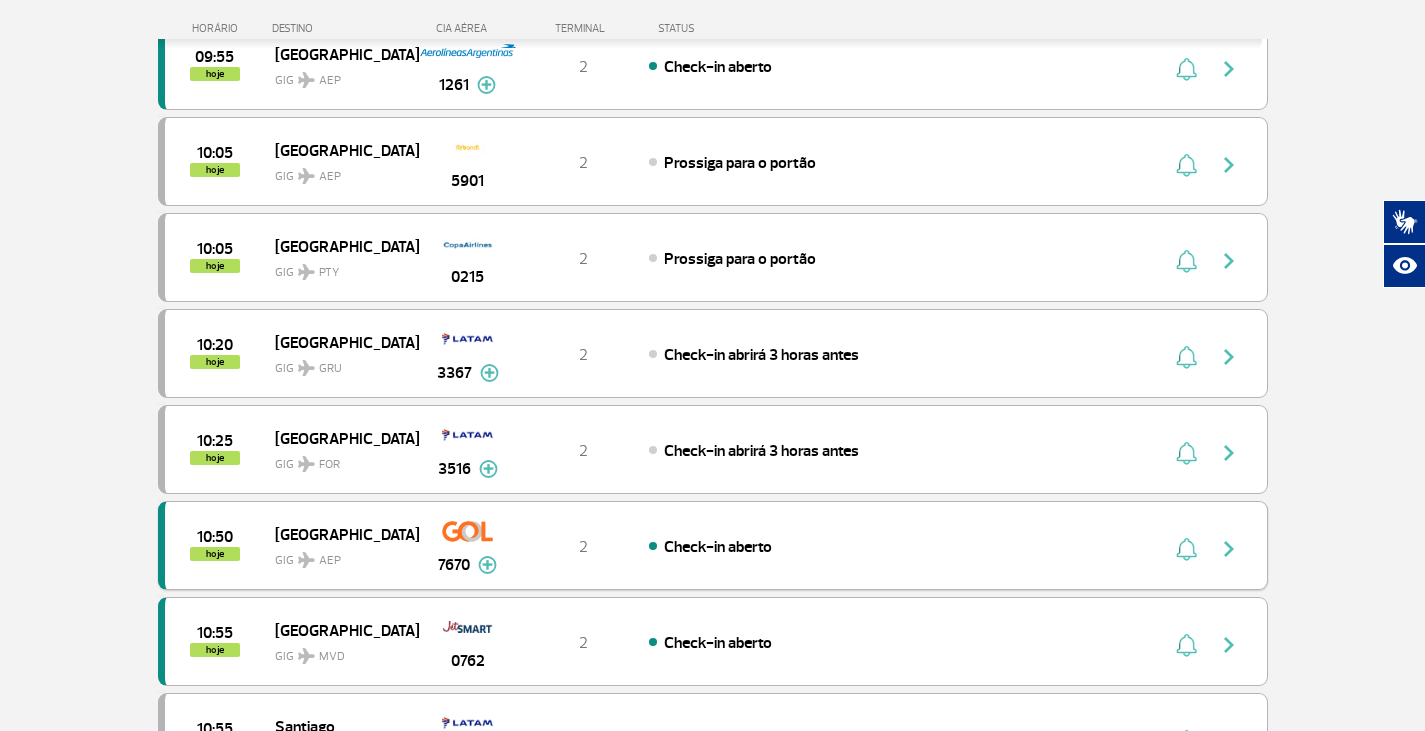 type 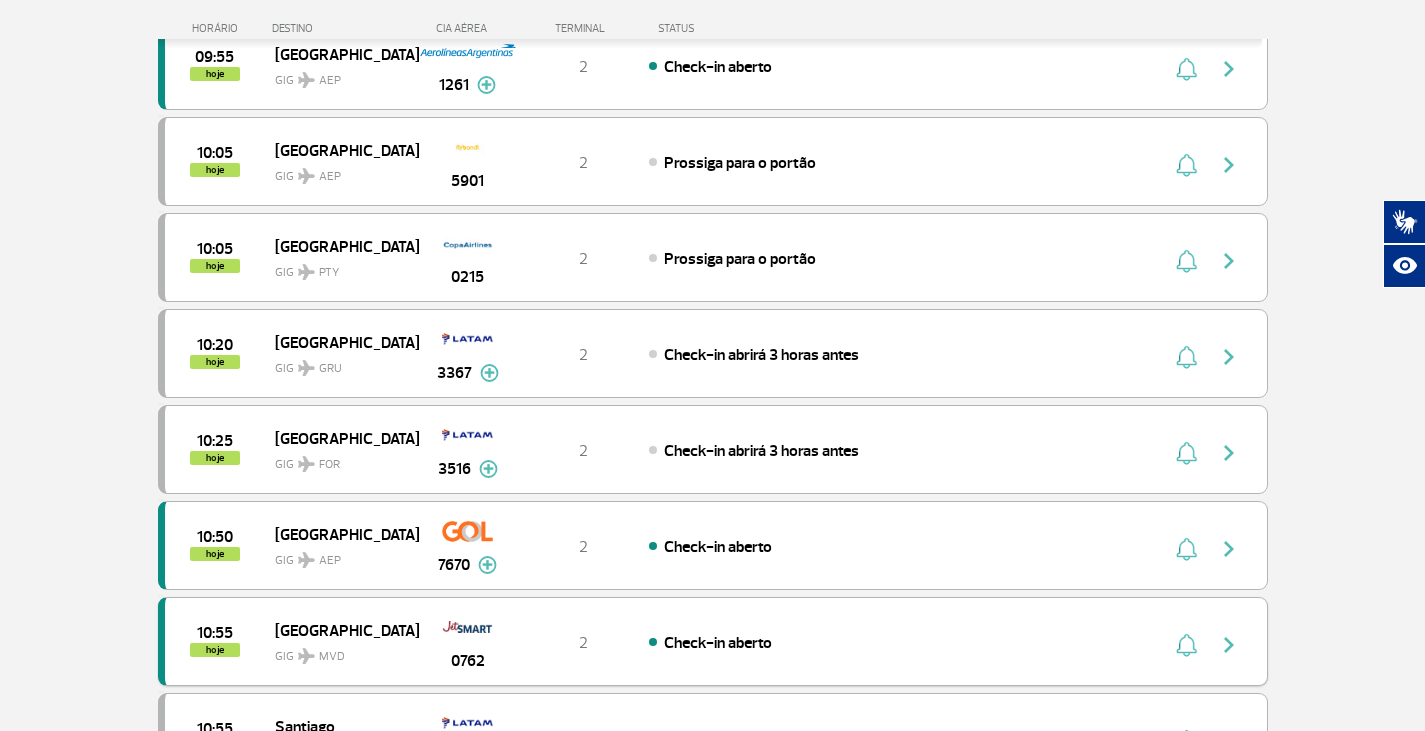 scroll, scrollTop: 1385, scrollLeft: 0, axis: vertical 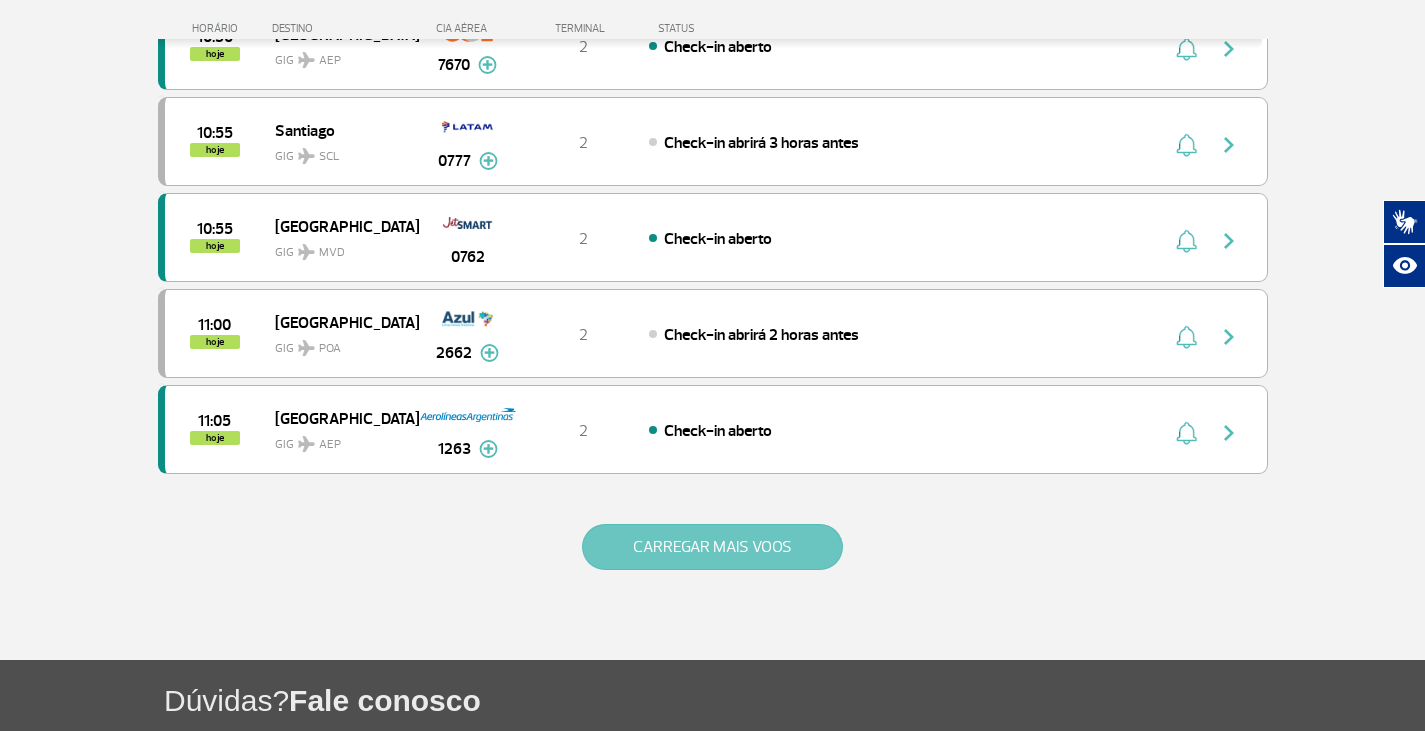 click on "CARREGAR MAIS VOOS" at bounding box center [712, 547] 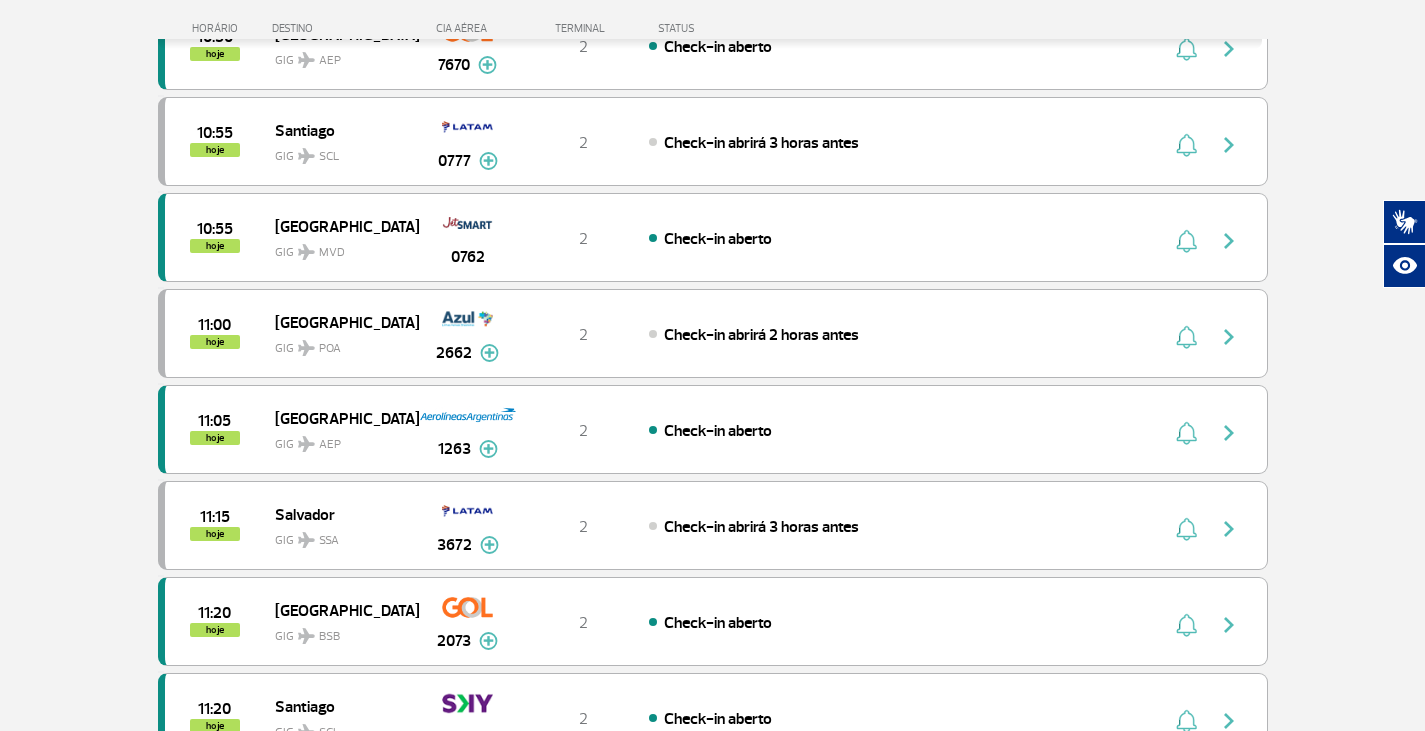 scroll, scrollTop: 1485, scrollLeft: 0, axis: vertical 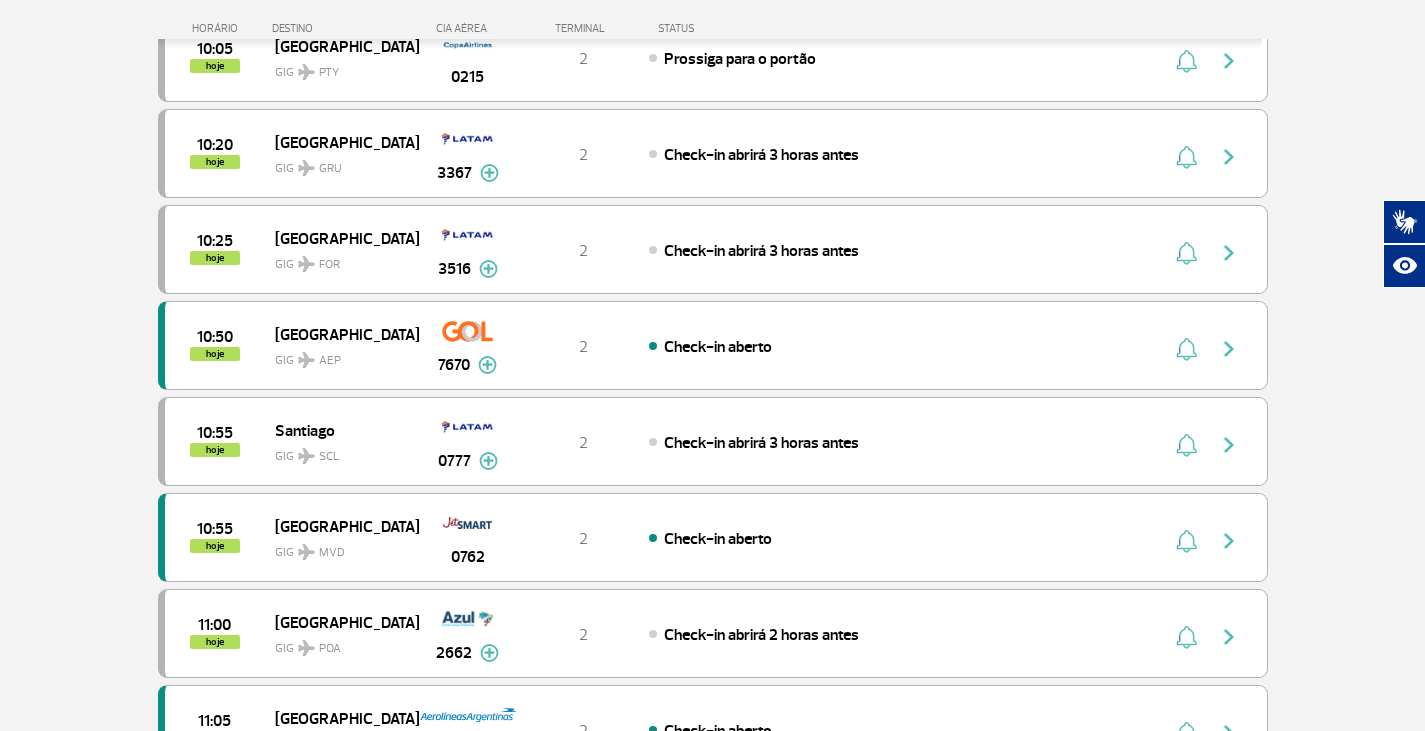 type 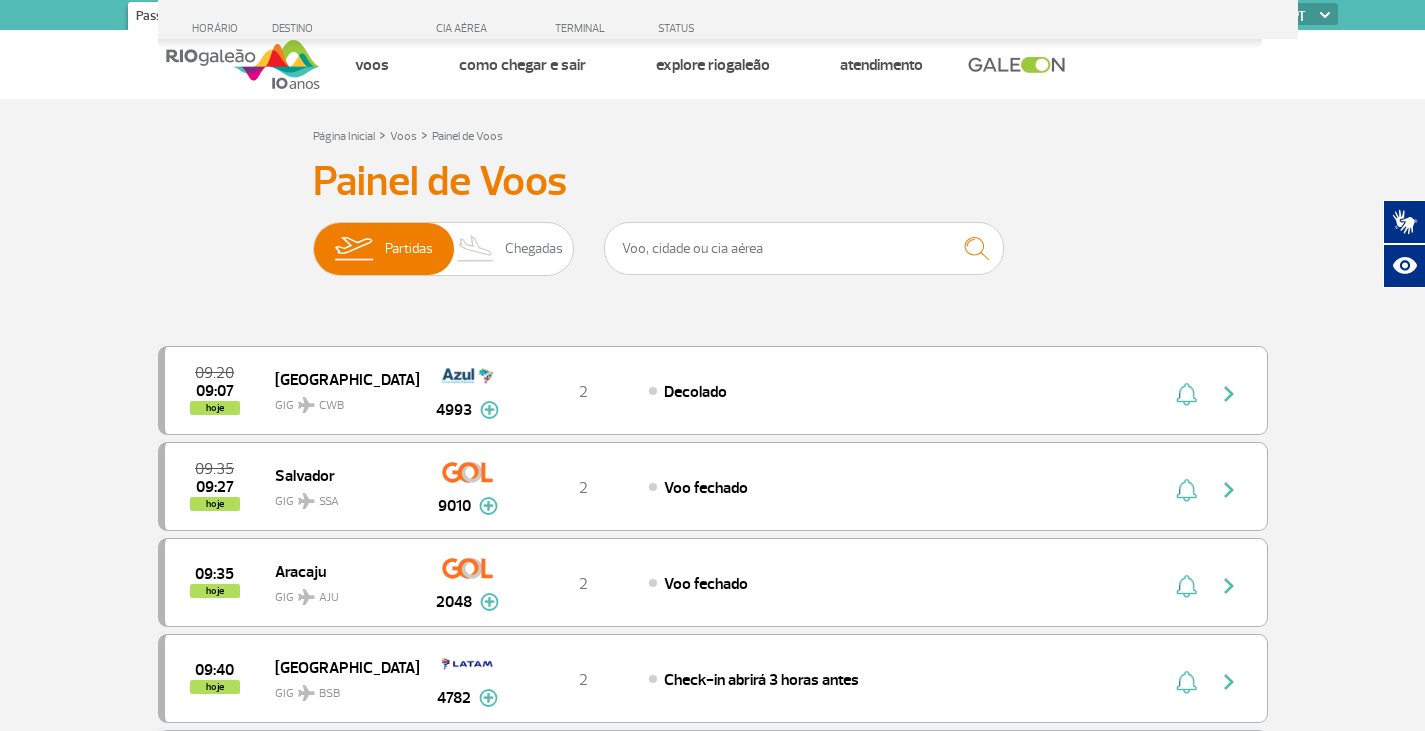 scroll, scrollTop: 1485, scrollLeft: 0, axis: vertical 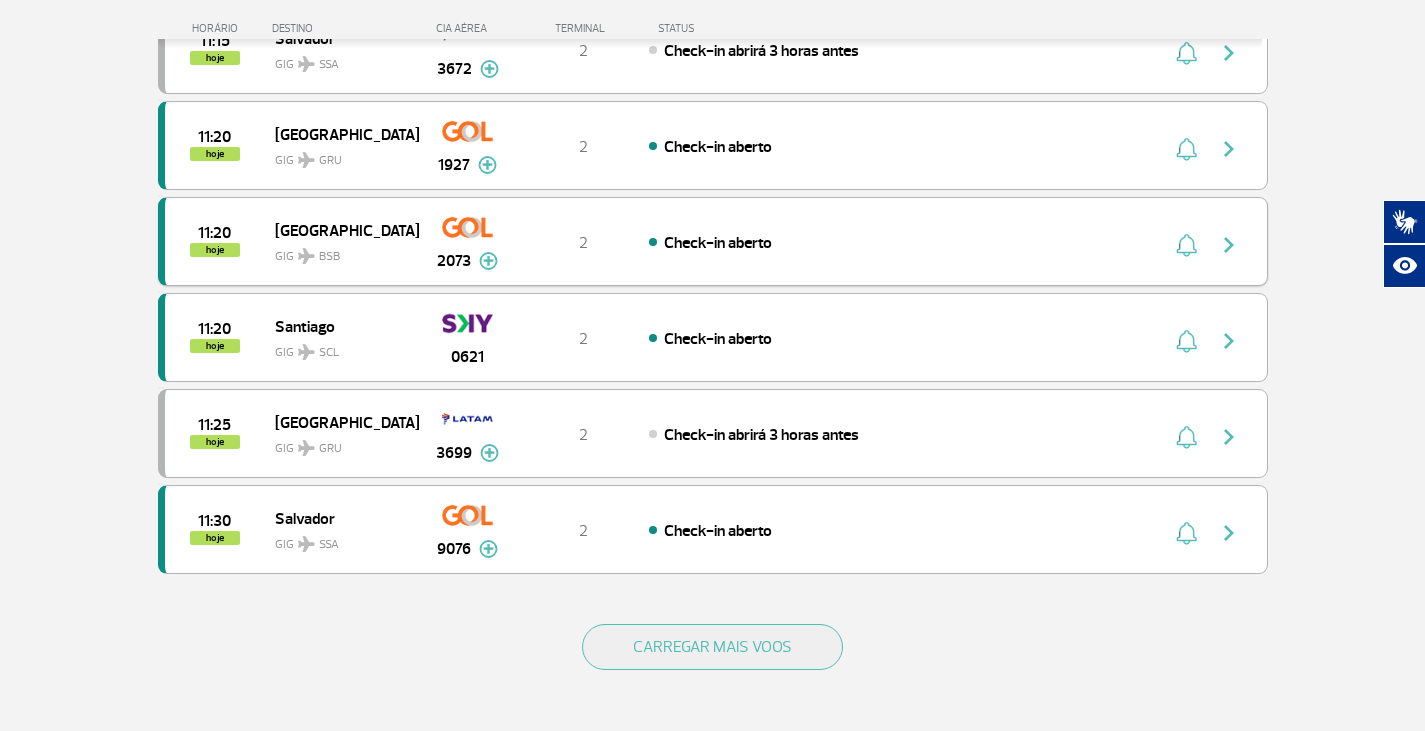 click on "2073" at bounding box center (467, 241) 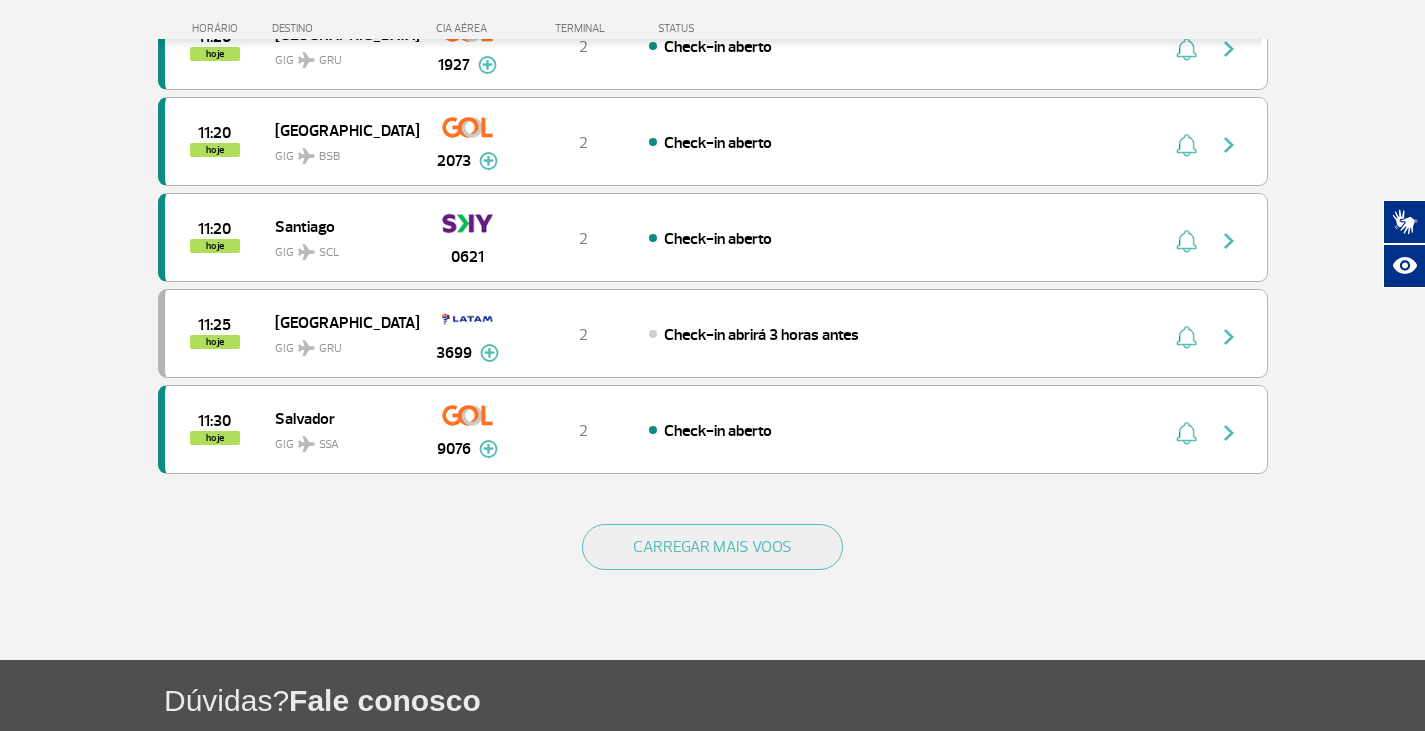 scroll, scrollTop: 1978, scrollLeft: 0, axis: vertical 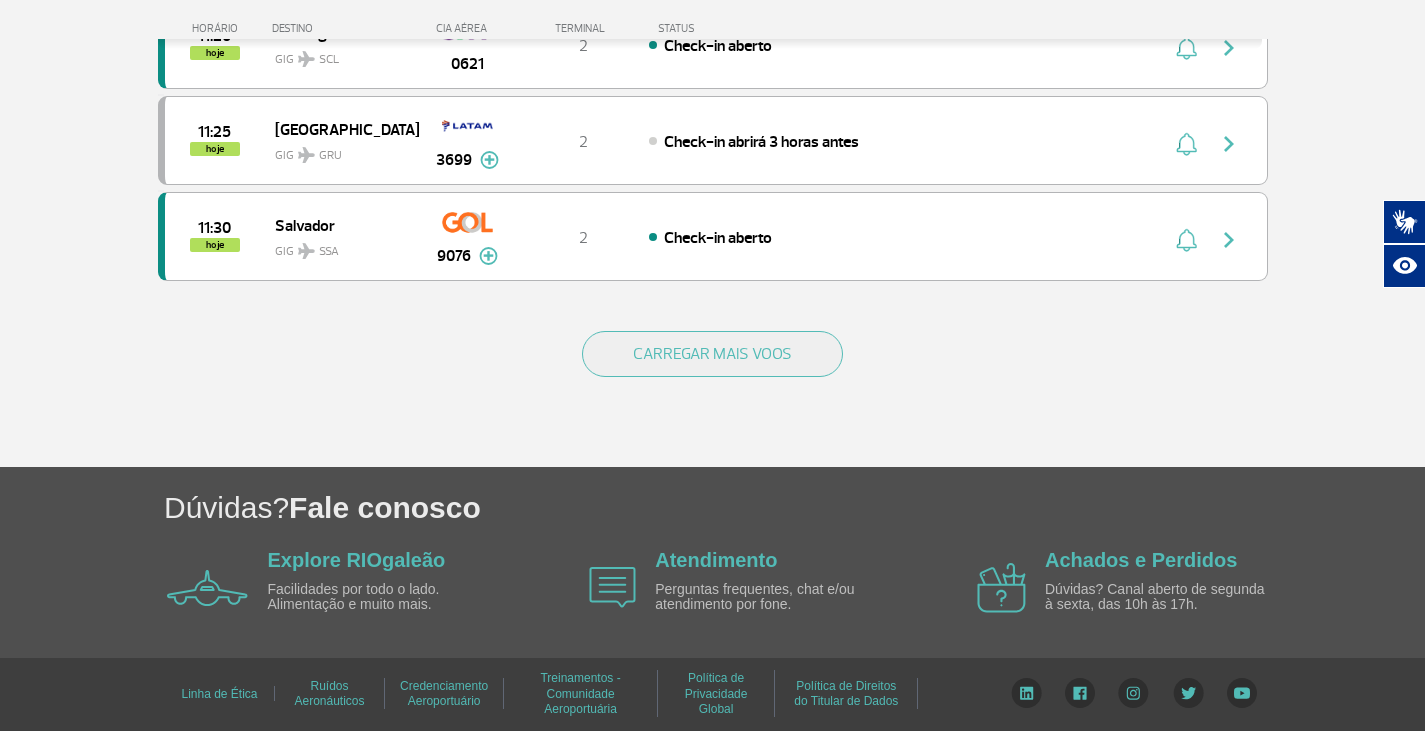 click on "CARREGAR MAIS VOOS" at bounding box center [713, 386] 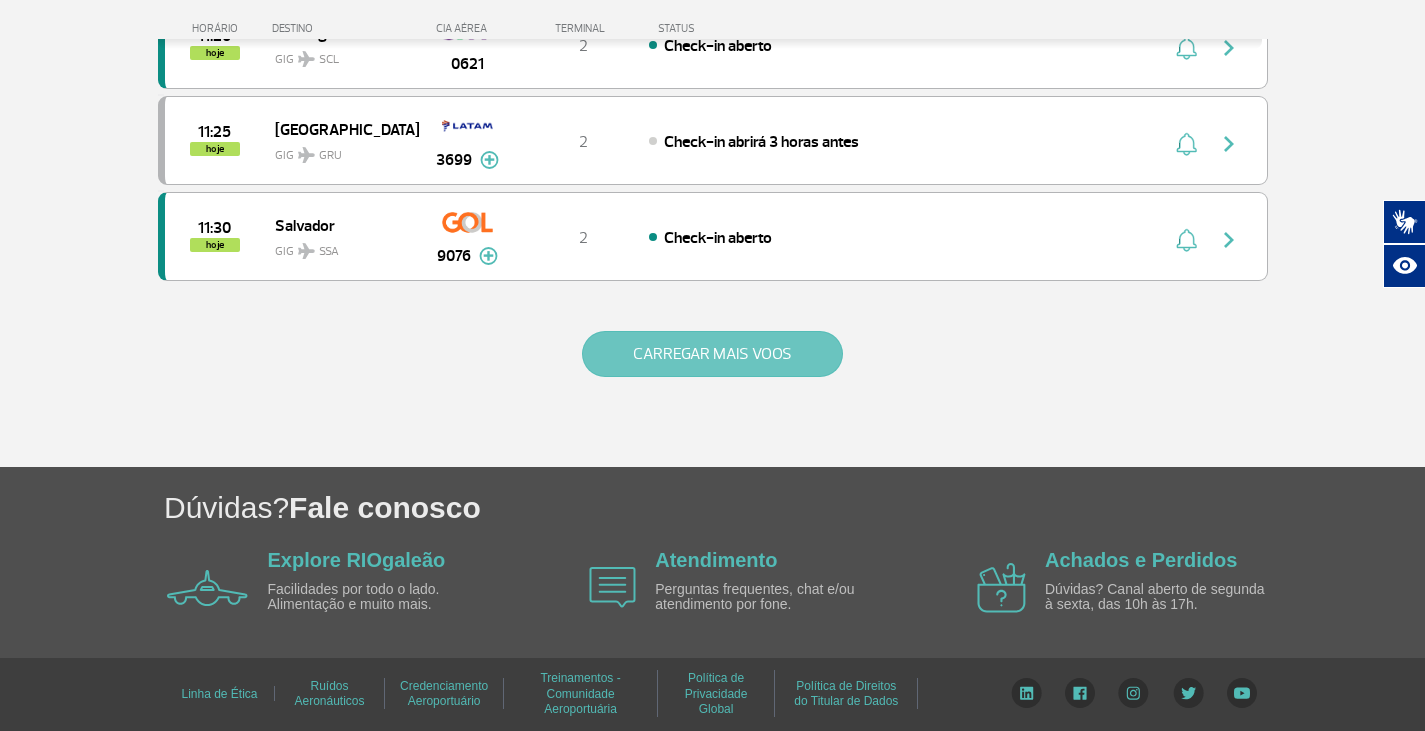 click on "CARREGAR MAIS VOOS" at bounding box center [712, 354] 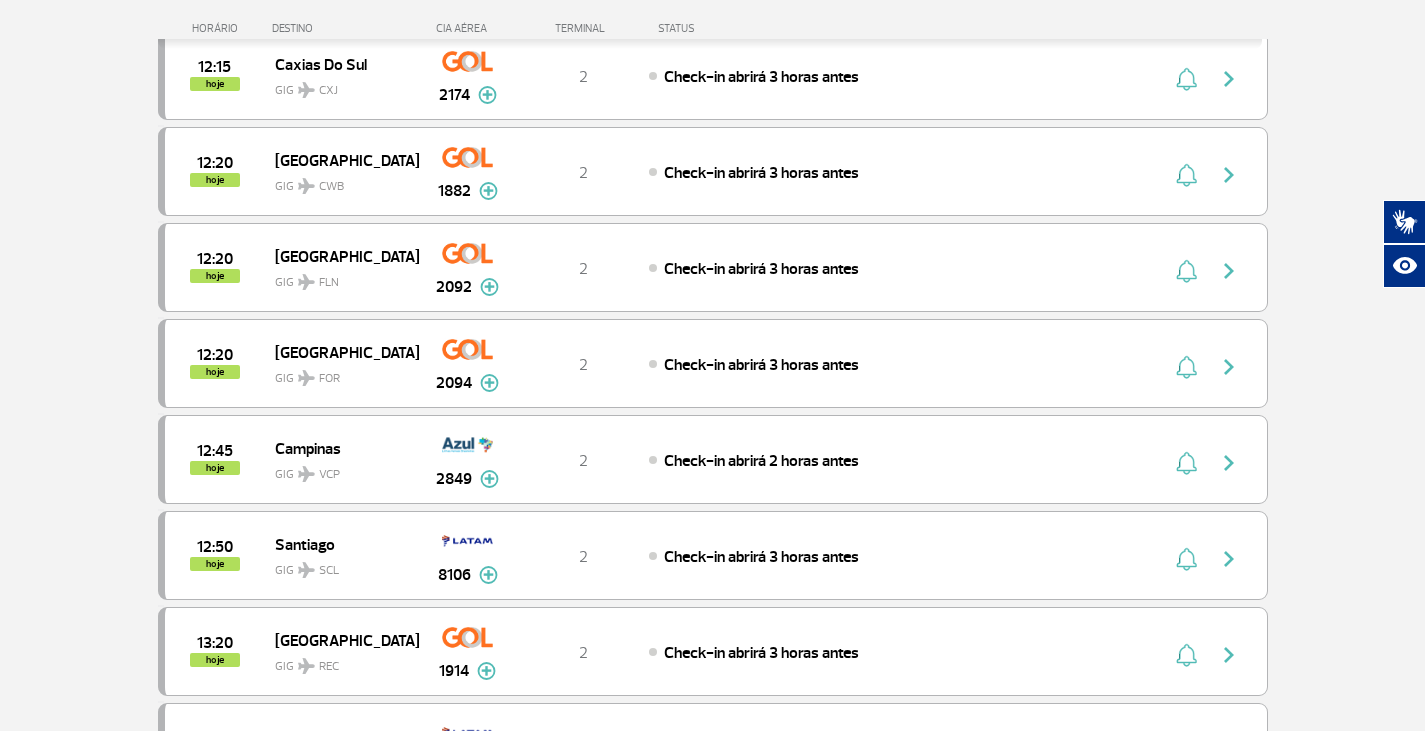 scroll, scrollTop: 2378, scrollLeft: 0, axis: vertical 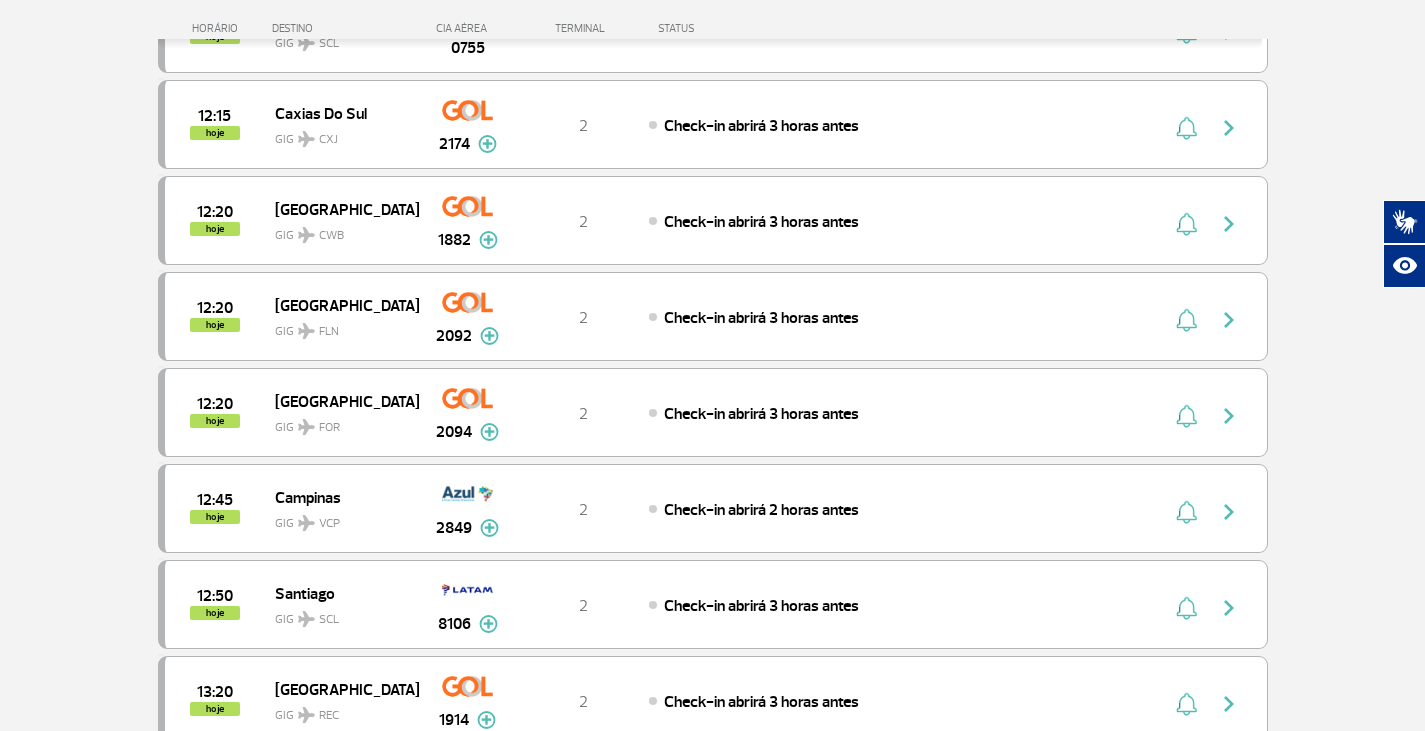 click on "Página Inicial > Voos > Painel de Voos Painel de Voos  Partidas   Chegadas  09:20 09:07 hoje Curitiba GIG CWB 4993 Parcerias:  TAP Portugal   5291   TAP Portugal   5433   Alitalia   6552  T2  Decolado  TAP Portugal 5291 TAP Portugal 5433 Alitalia 6552 09:35 09:27 hoje Salvador GIG SSA 9010 Parcerias:  Avianca   2608   Avianca   2612   Avianca   2618   Azul Linhas Aéreas   3121   COPA Airlines   3530   COPA Airlines   3630   Emirates Airlines   3701   TAP Portugal   4042   TAP Portugal   4057   TAP Portugal   4245   KLM Royal Dutch Airlines   9348  T2  Voo fechado  Avianca 2608 Avianca 2612 Avianca 2618 Azul Linhas Aéreas 3121 COPA Airlines 3530 COPA Airlines 3630 Emirates Airlines 3701 TAP Portugal 4042 TAP Portugal 4057 TAP Portugal 4245 KLM Royal Dutch Airlines 9348 09:35 hoje Aracaju GIG AJU 2048 Parcerias:  Azul Linhas Aéreas   3024   Azul Linhas Aéreas   3074   COPA Airlines   3508   COPA Airlines   3530   COPA Airlines   3537   Emirates Airlines   3707   Avianca   4616   Avianca   4631   5994  T2 2" at bounding box center (712, -153) 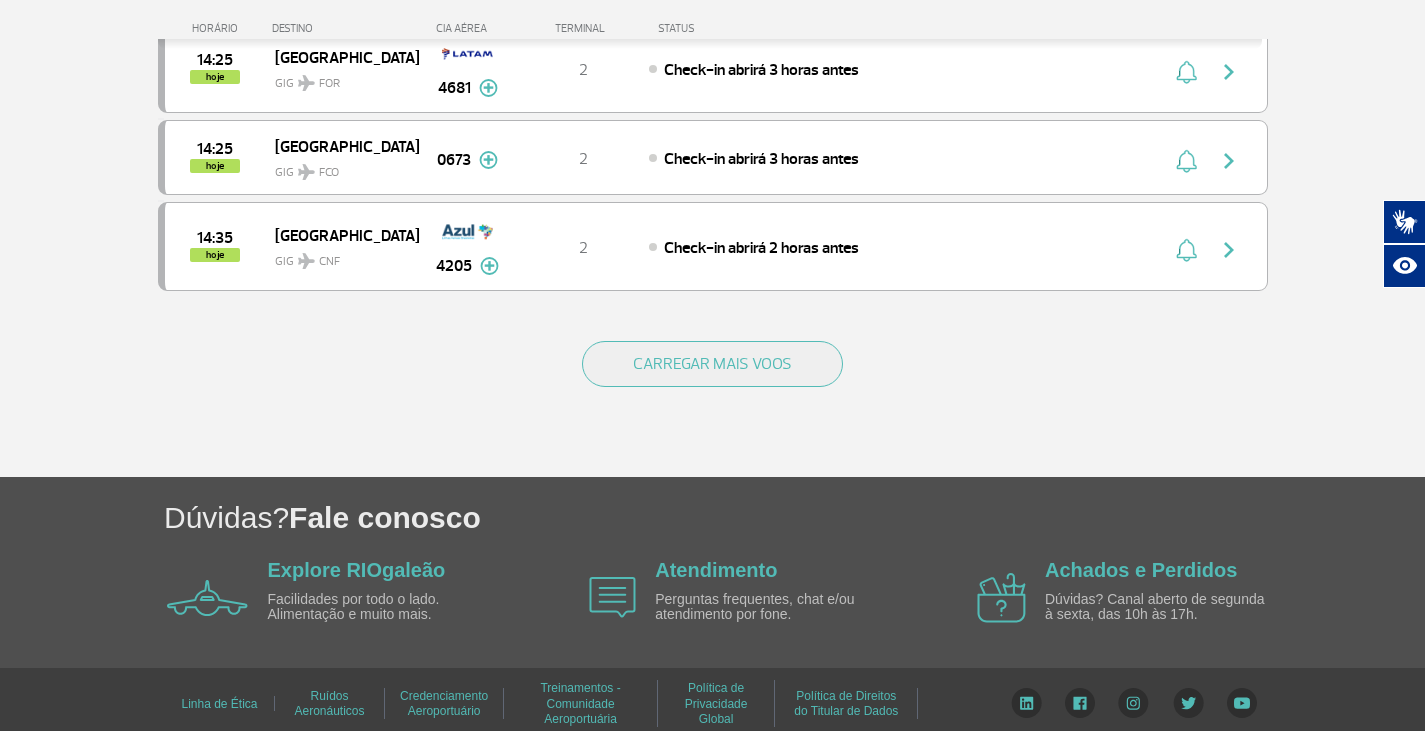 scroll, scrollTop: 3784, scrollLeft: 0, axis: vertical 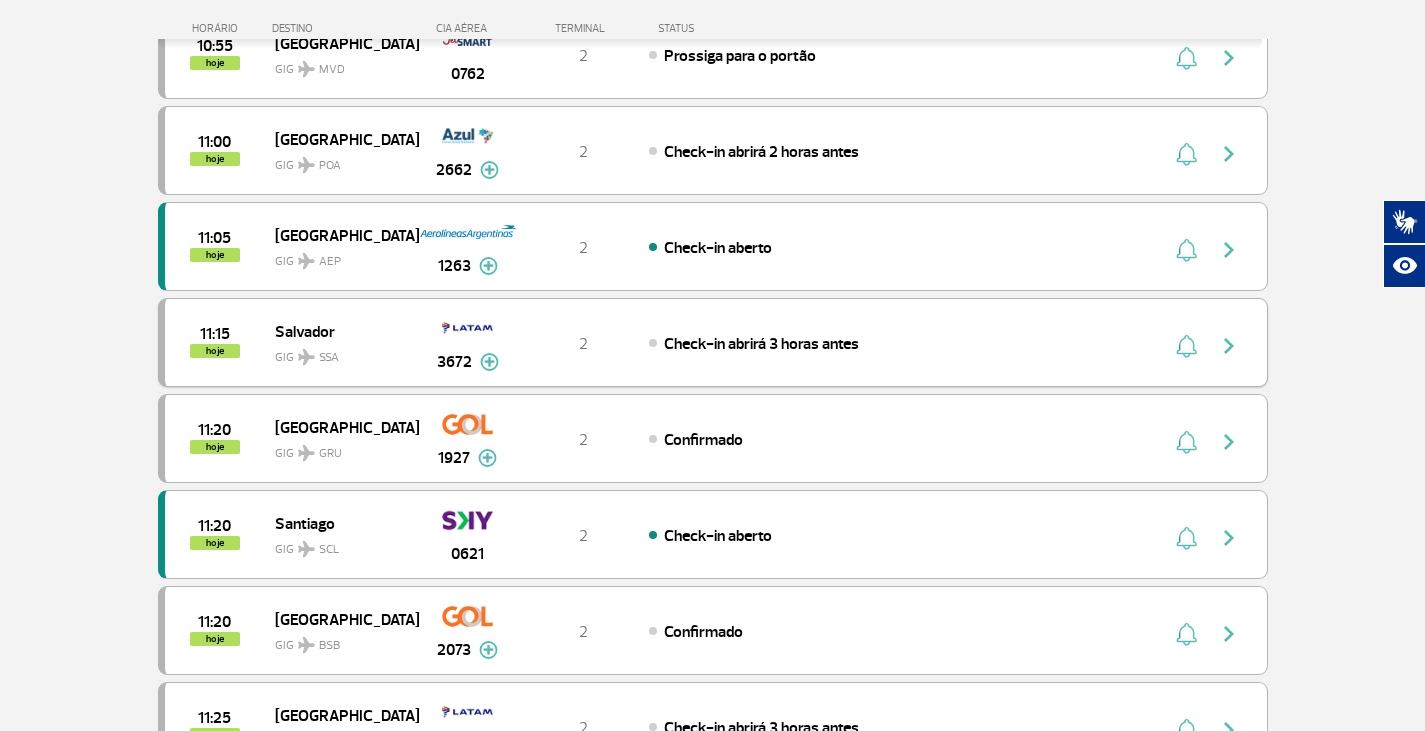 drag, startPoint x: 545, startPoint y: 236, endPoint x: 611, endPoint y: 342, distance: 124.86793 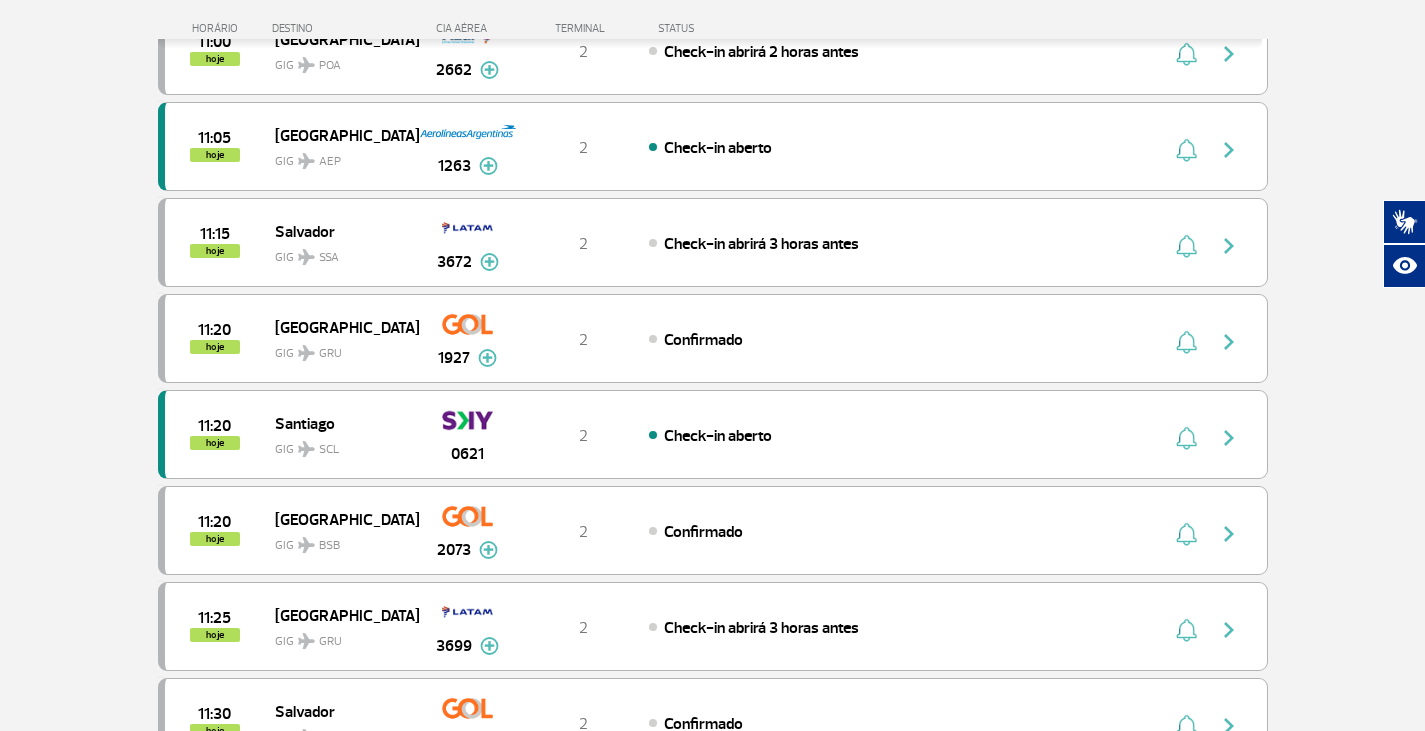drag, startPoint x: 611, startPoint y: 342, endPoint x: 86, endPoint y: 338, distance: 525.01526 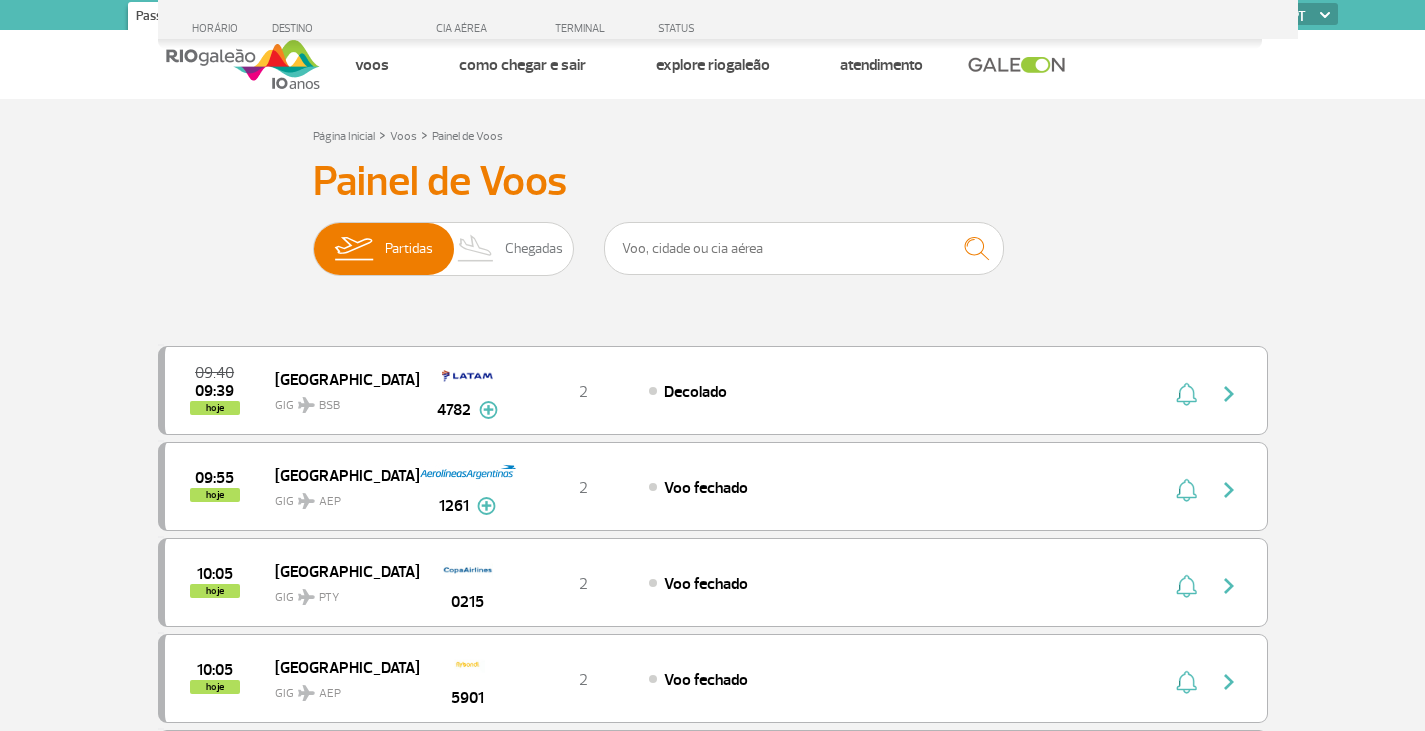scroll, scrollTop: 1204, scrollLeft: 0, axis: vertical 